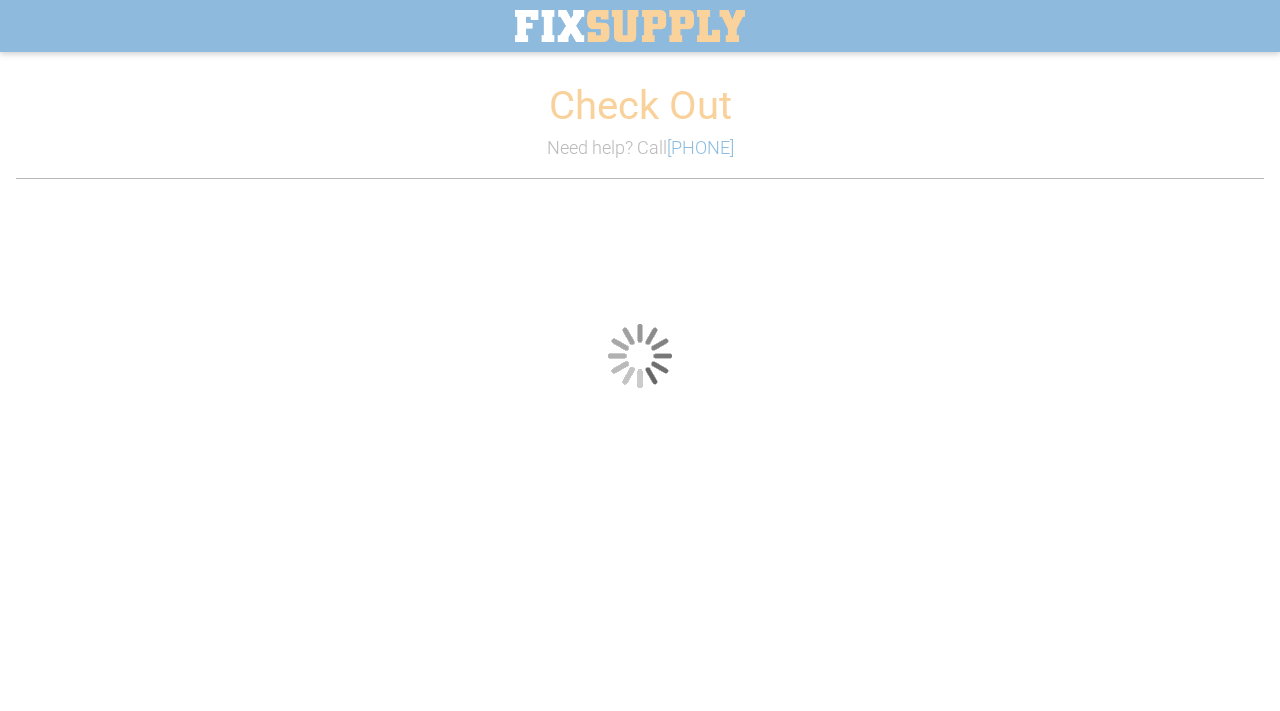 scroll, scrollTop: 0, scrollLeft: 0, axis: both 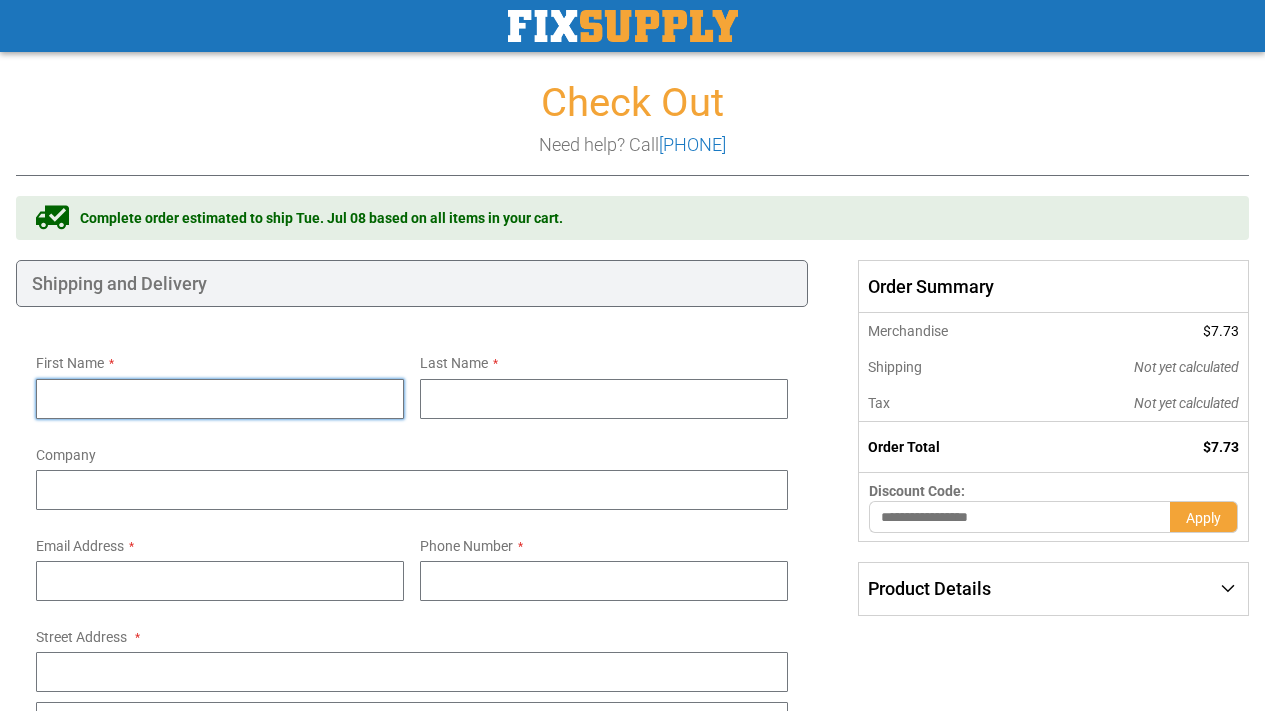 click on "First Name" at bounding box center [220, 399] 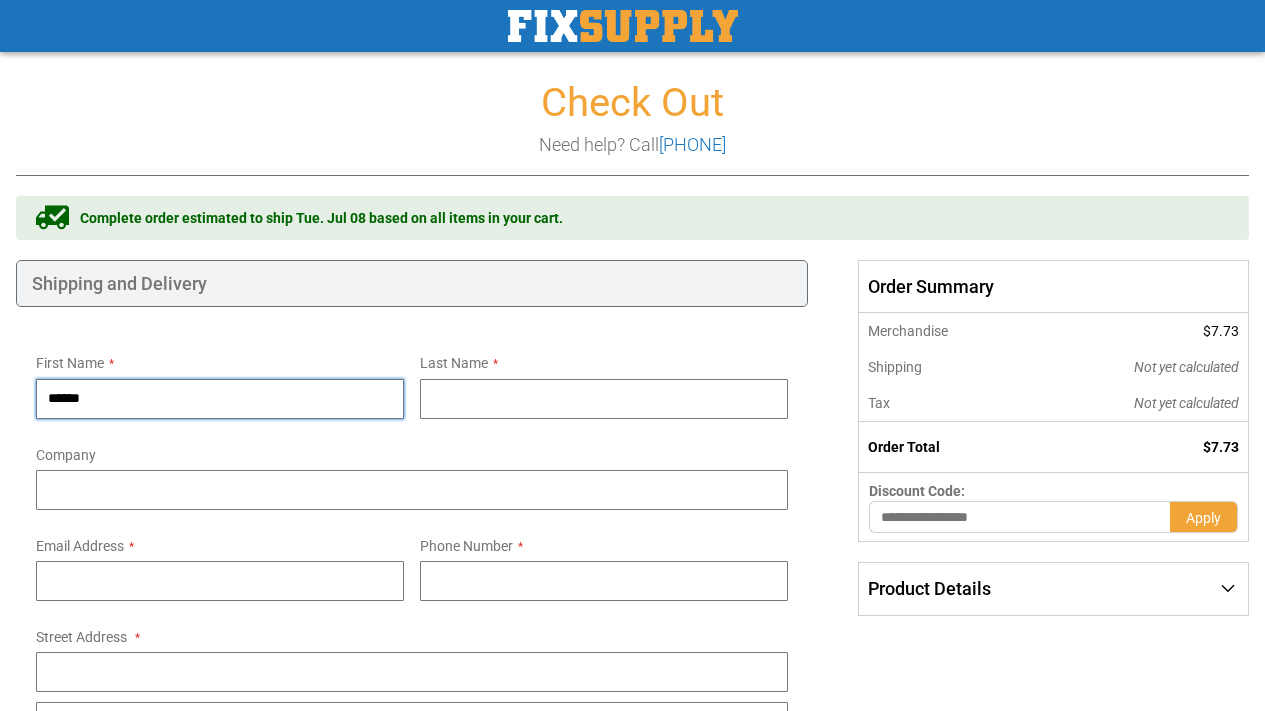 type on "******" 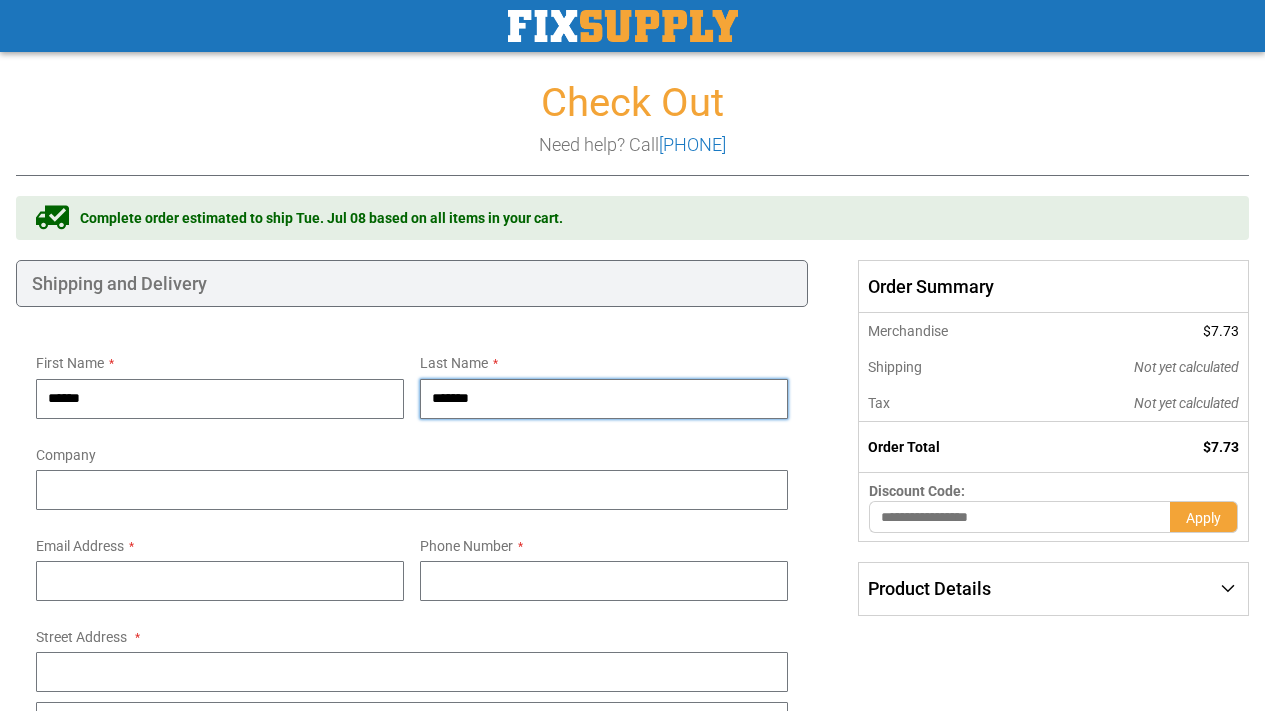 type on "*******" 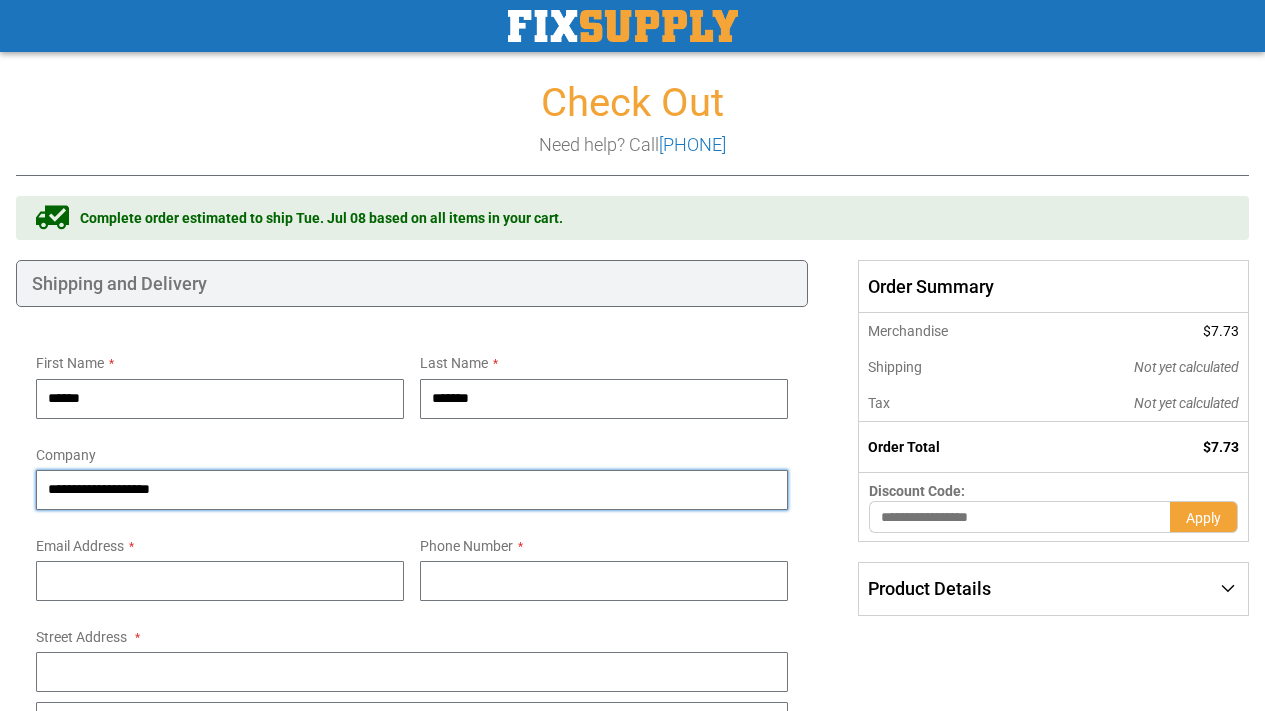 click on "**********" at bounding box center (412, 490) 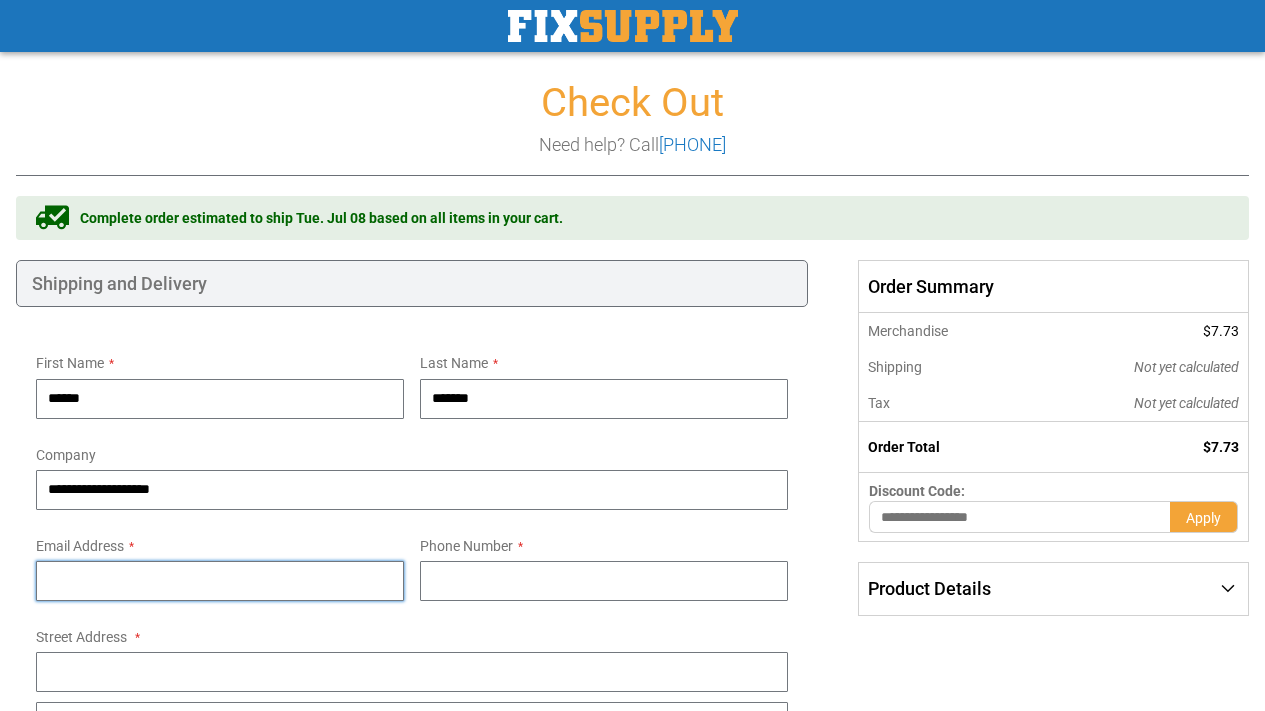 click on "Email Address" at bounding box center (220, 581) 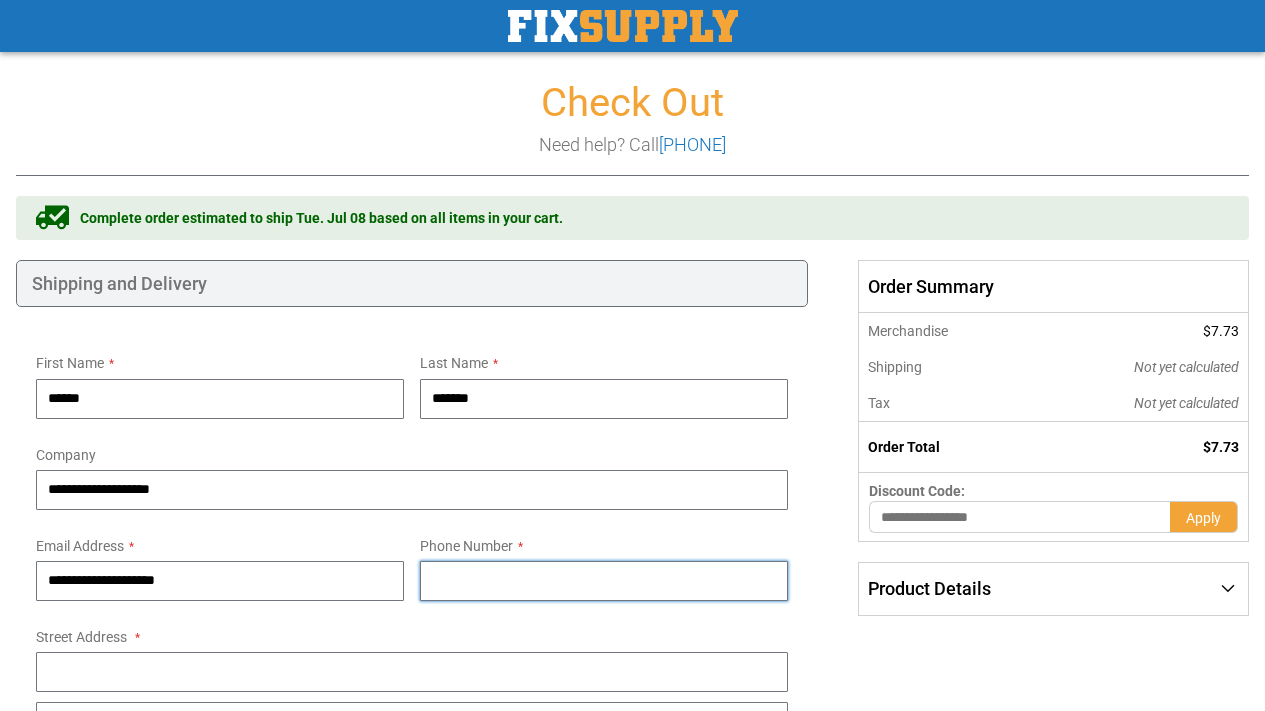 click on "Phone Number" at bounding box center [604, 581] 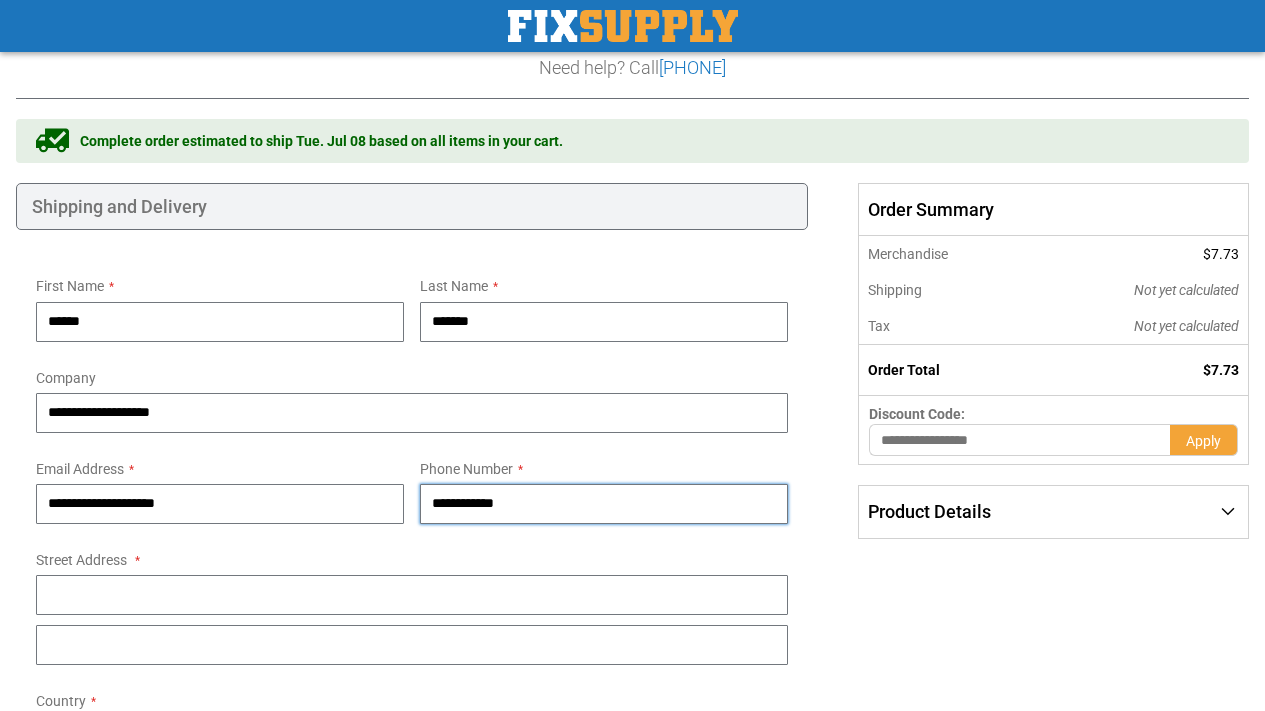 scroll, scrollTop: 103, scrollLeft: 0, axis: vertical 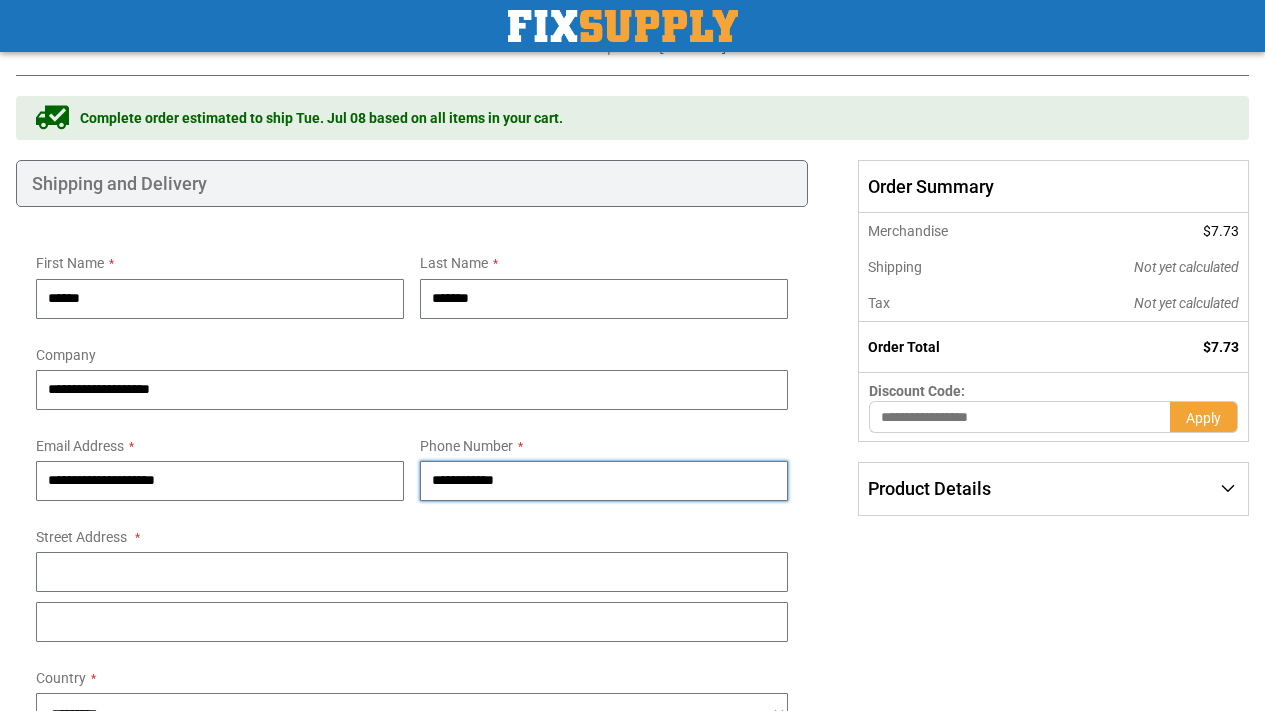 type on "**********" 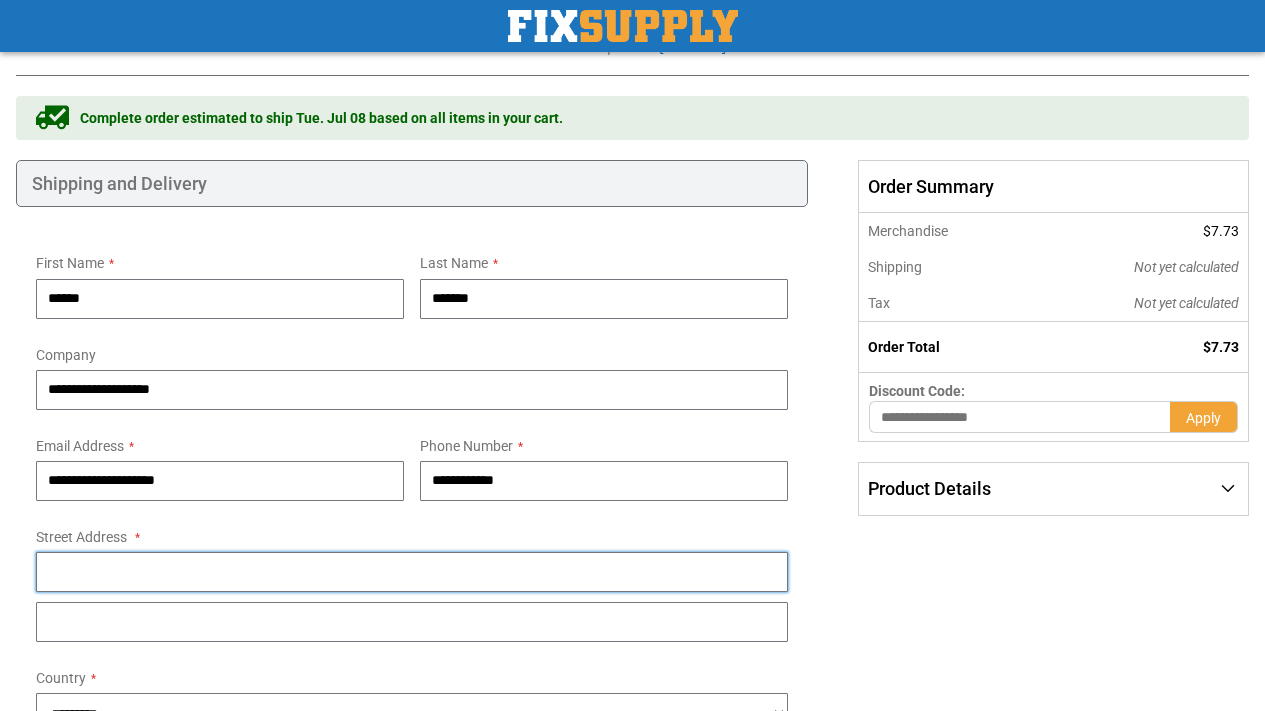 click on "Street Address: Line 1" at bounding box center (412, 572) 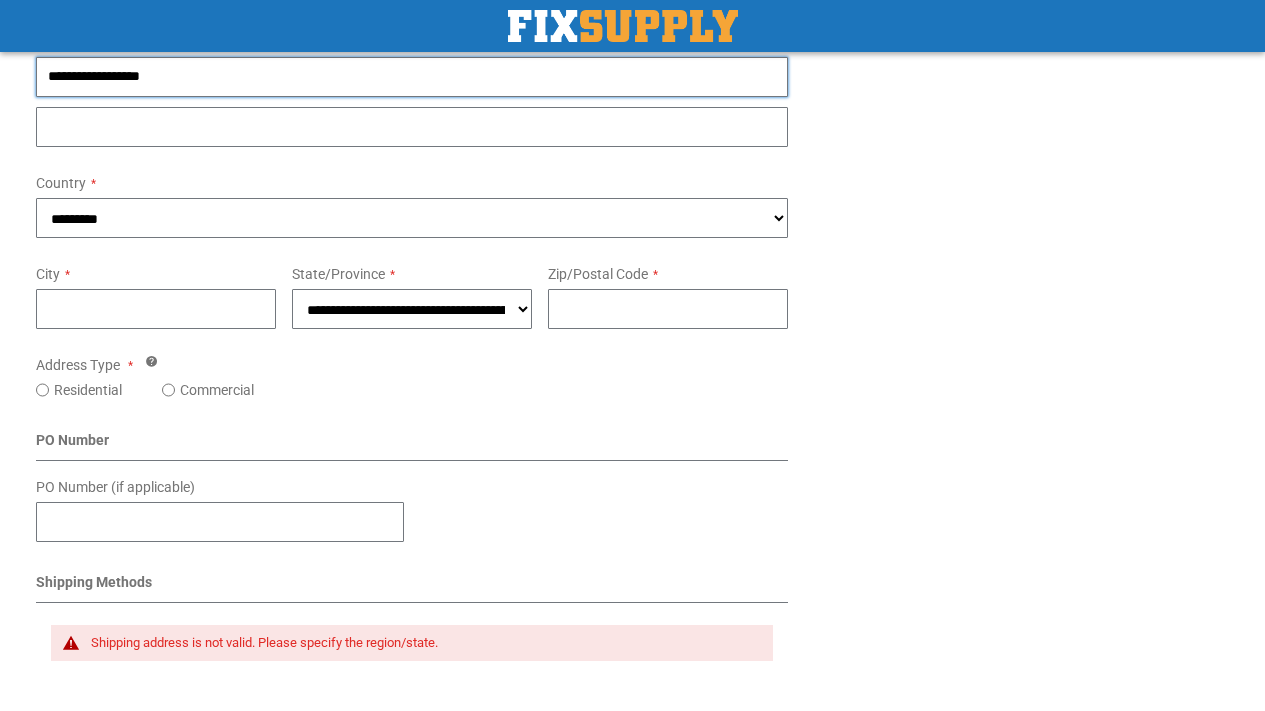 scroll, scrollTop: 603, scrollLeft: 0, axis: vertical 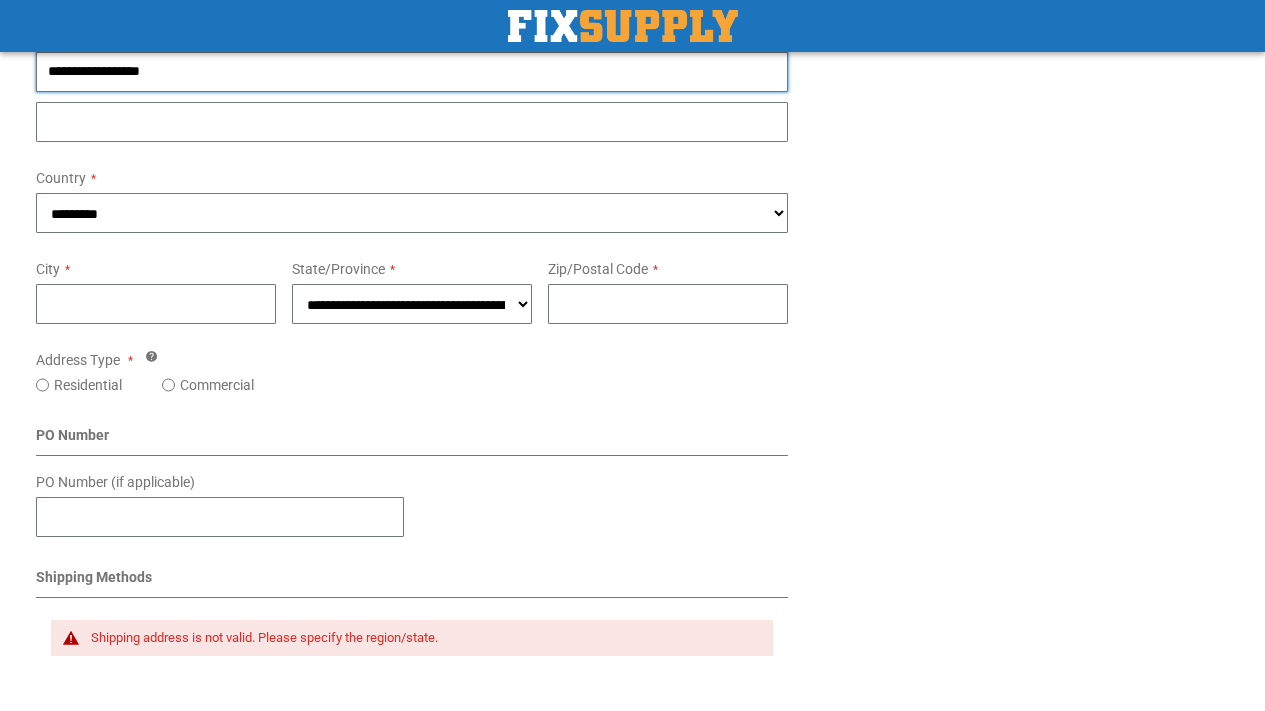 type on "**********" 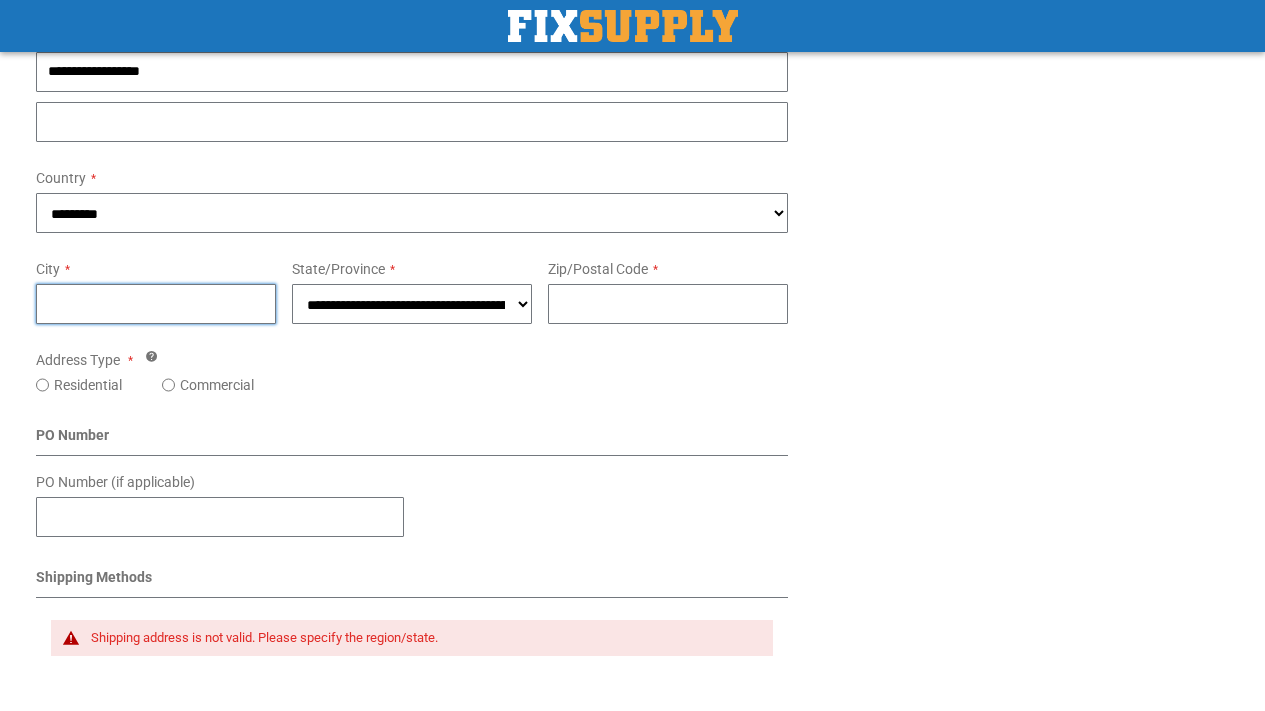 click on "City" at bounding box center [156, 304] 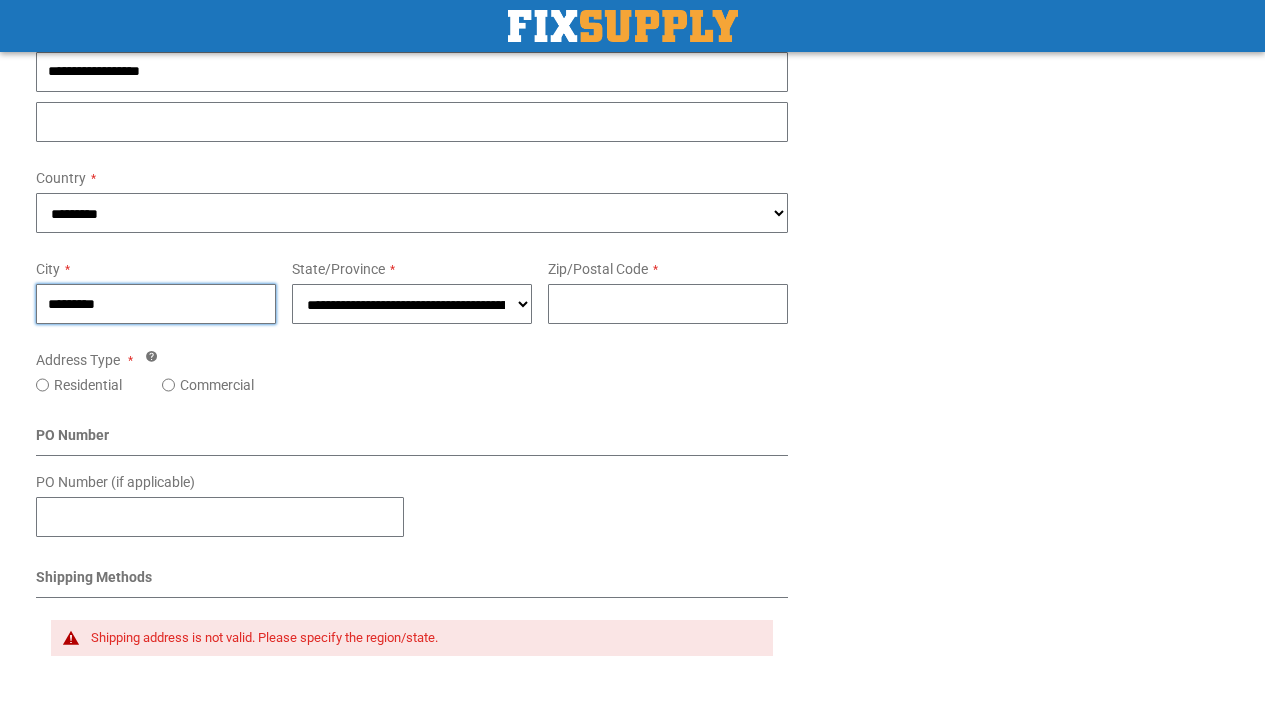 type on "*********" 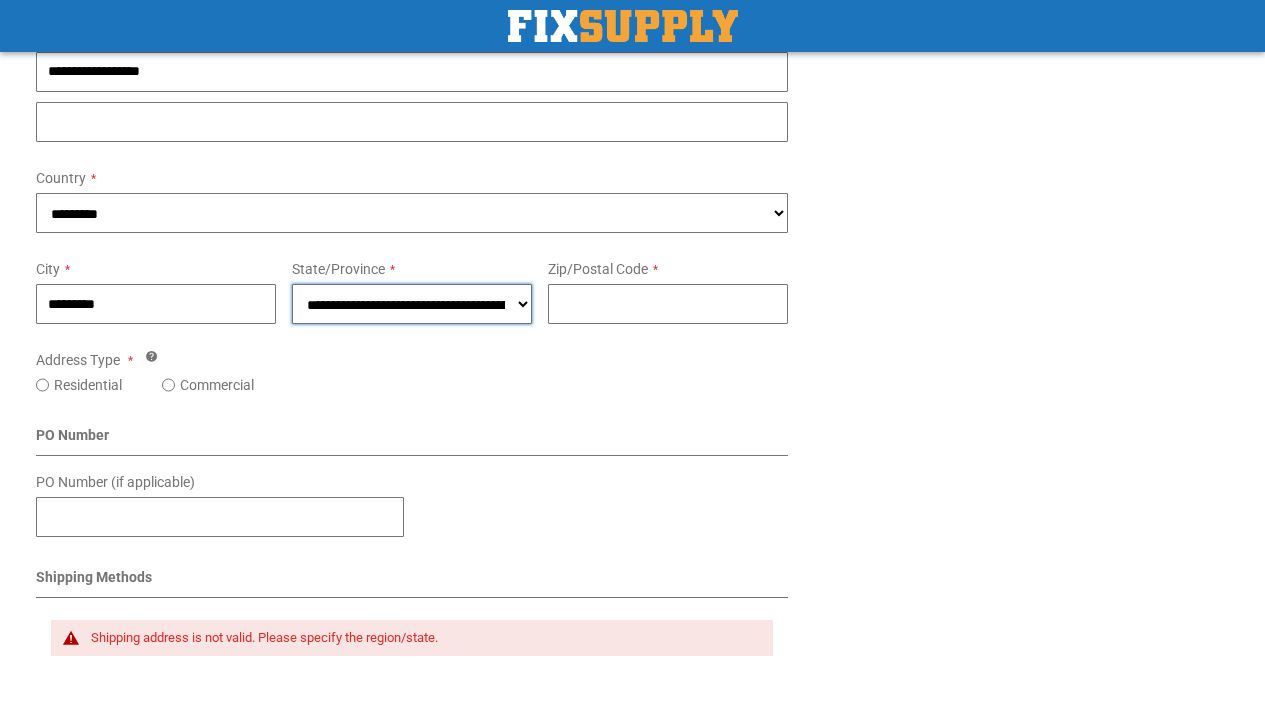 click on "**********" at bounding box center (412, 304) 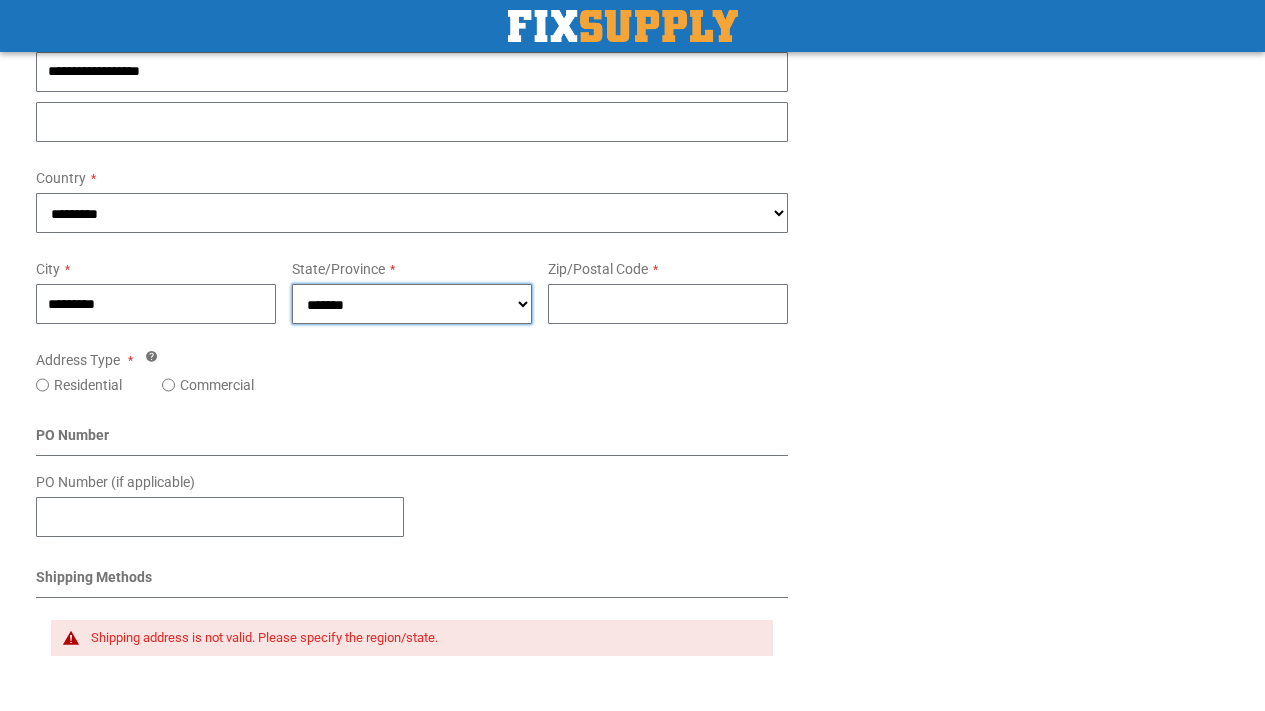 click on "**********" at bounding box center (412, 304) 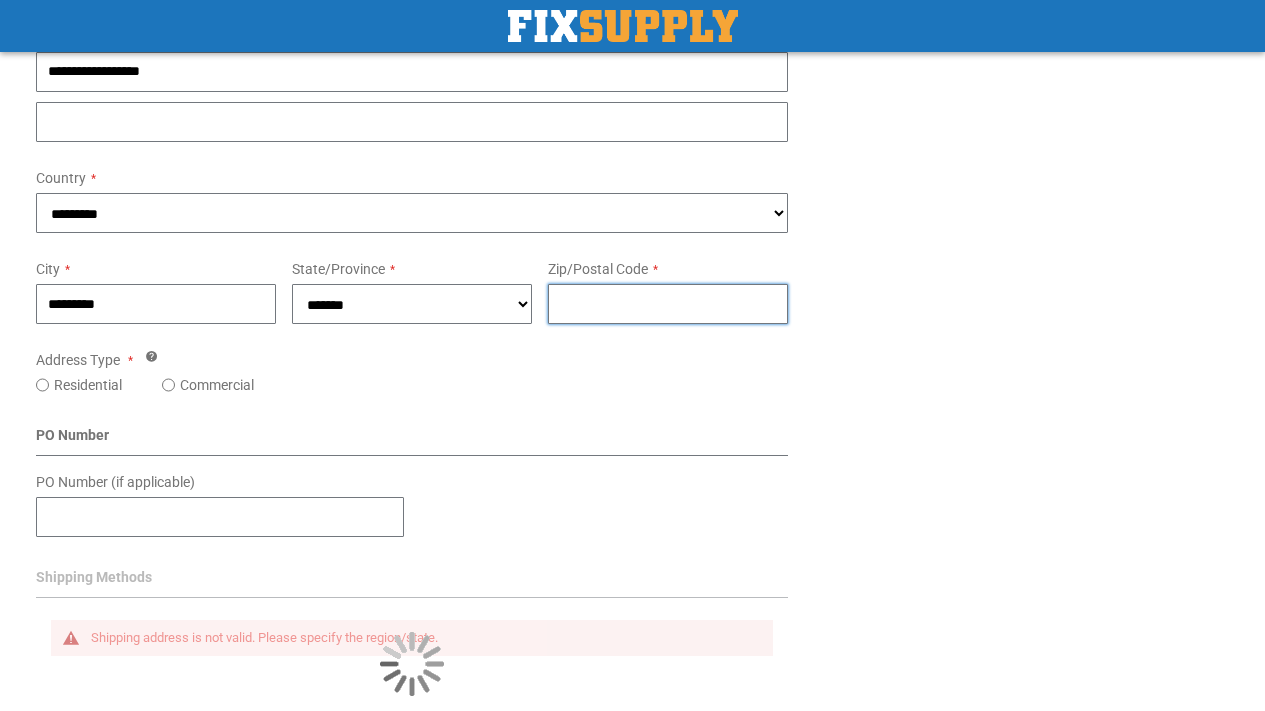 click on "Zip/Postal Code" at bounding box center (668, 304) 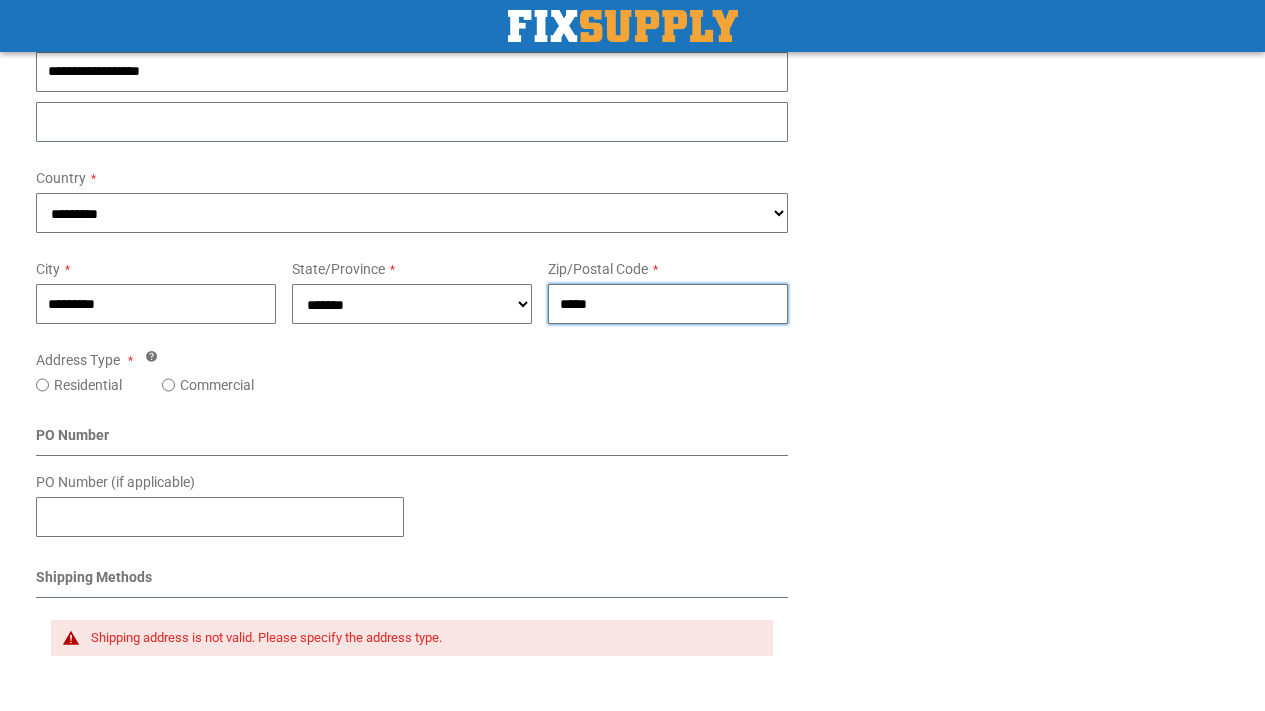 type on "*****" 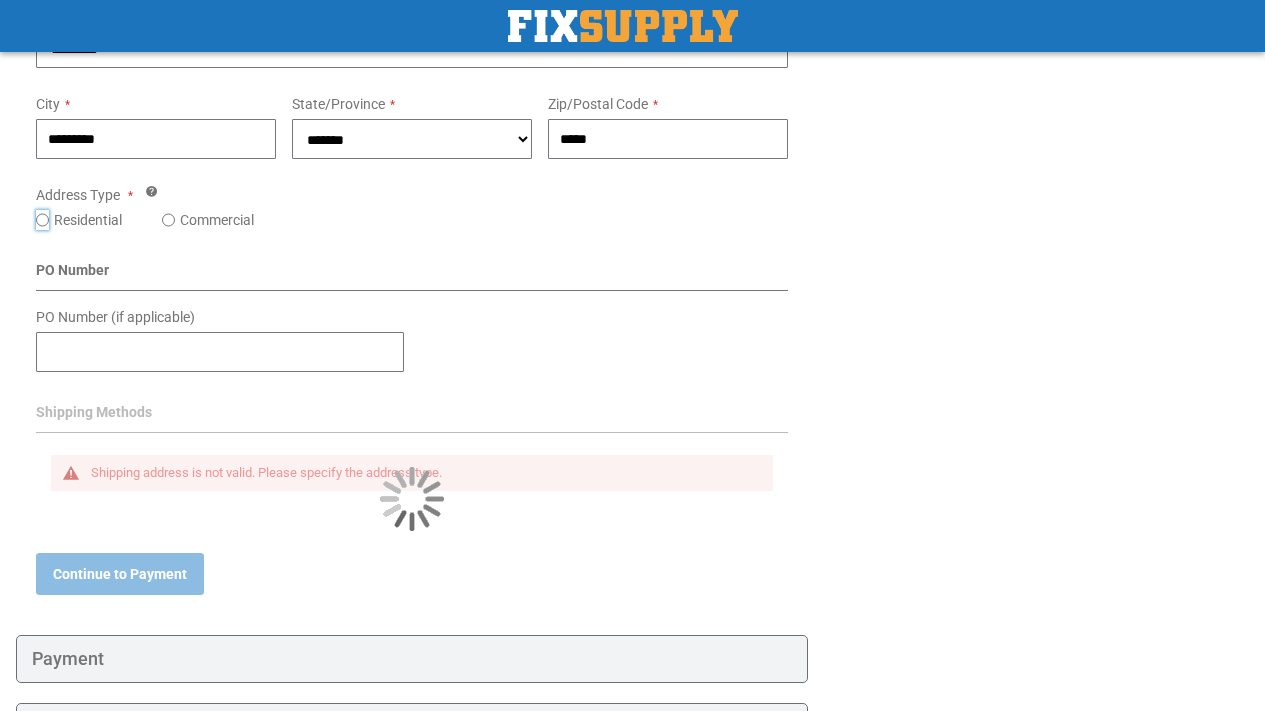 scroll, scrollTop: 803, scrollLeft: 0, axis: vertical 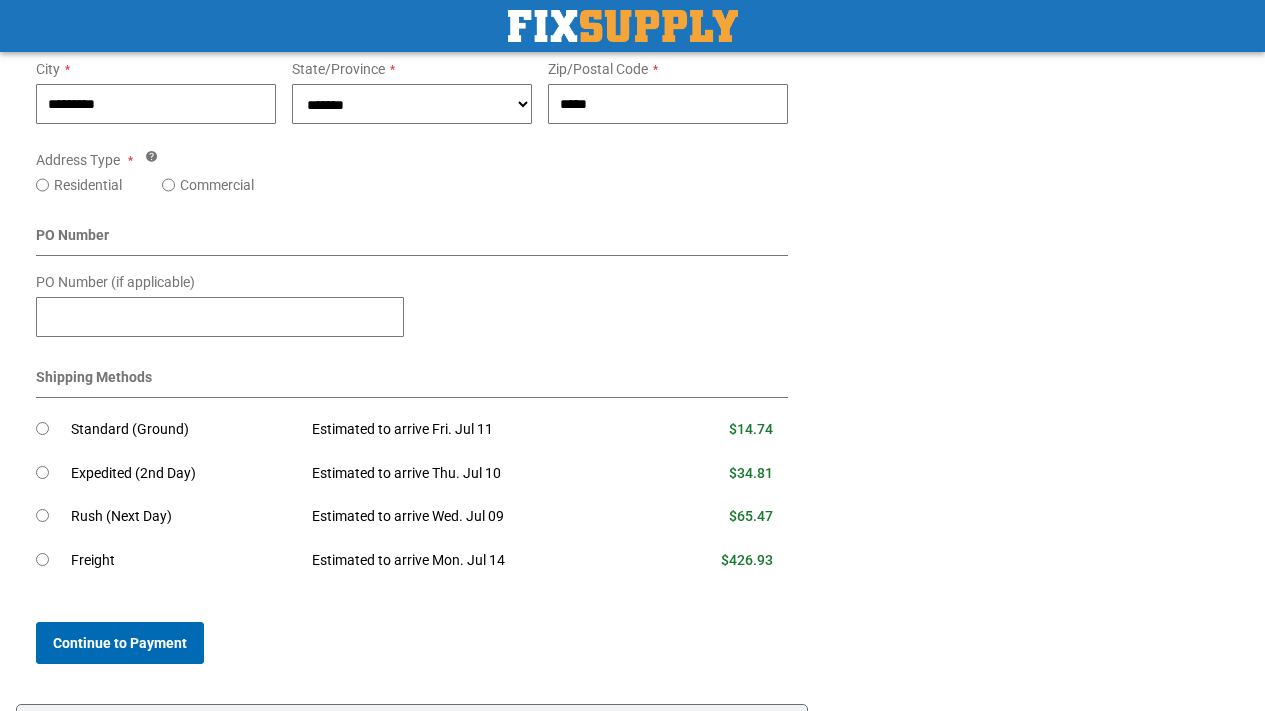click on "Continue to Payment" at bounding box center [120, 643] 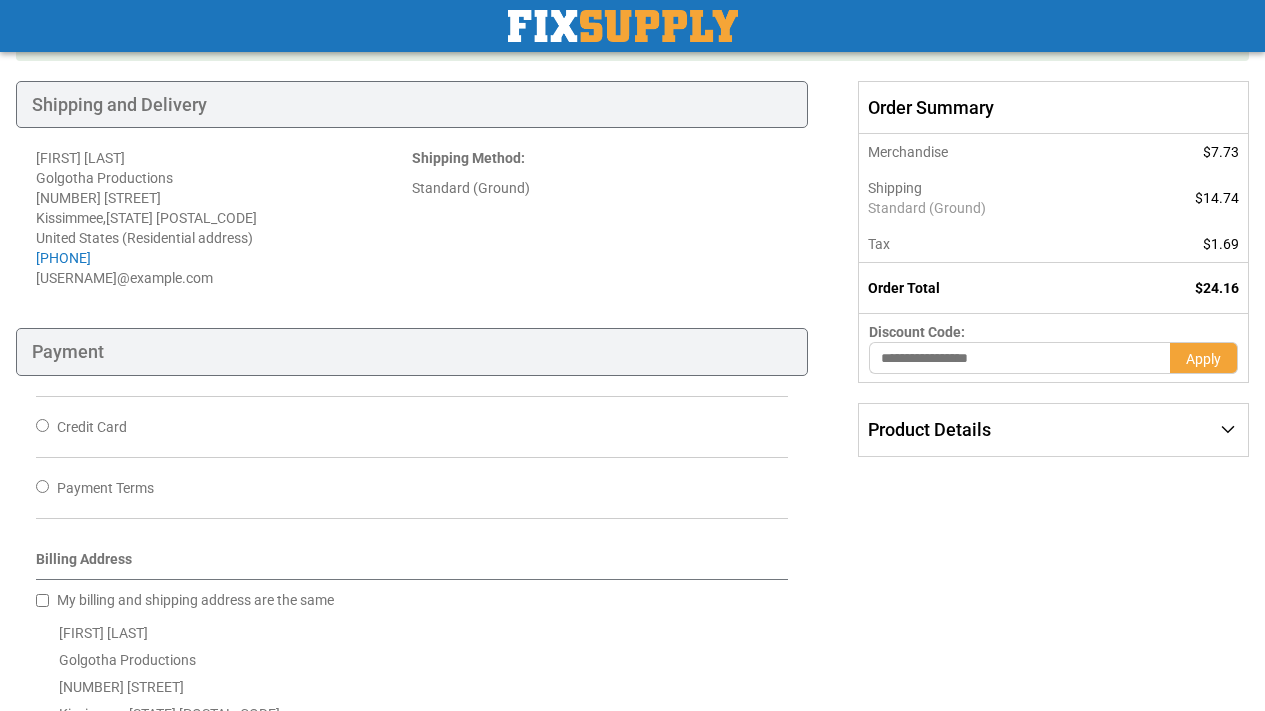 scroll, scrollTop: 200, scrollLeft: 0, axis: vertical 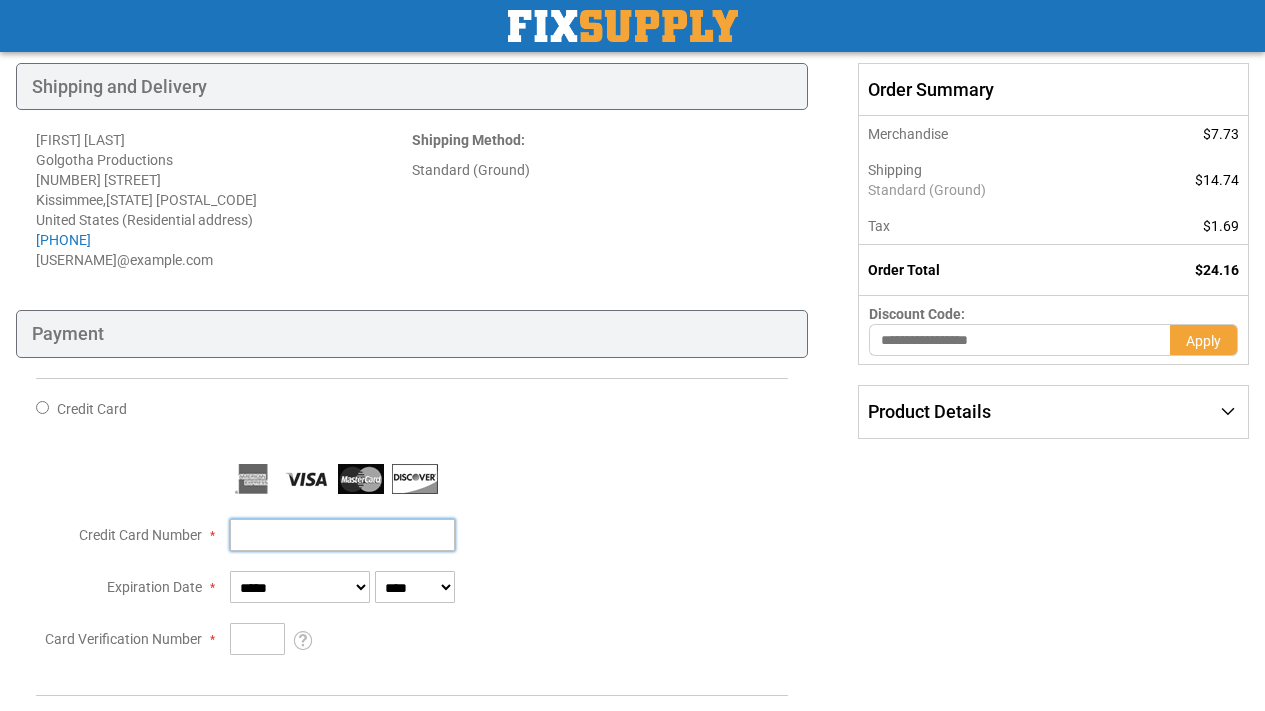 click on "Credit Card Number" at bounding box center (342, 535) 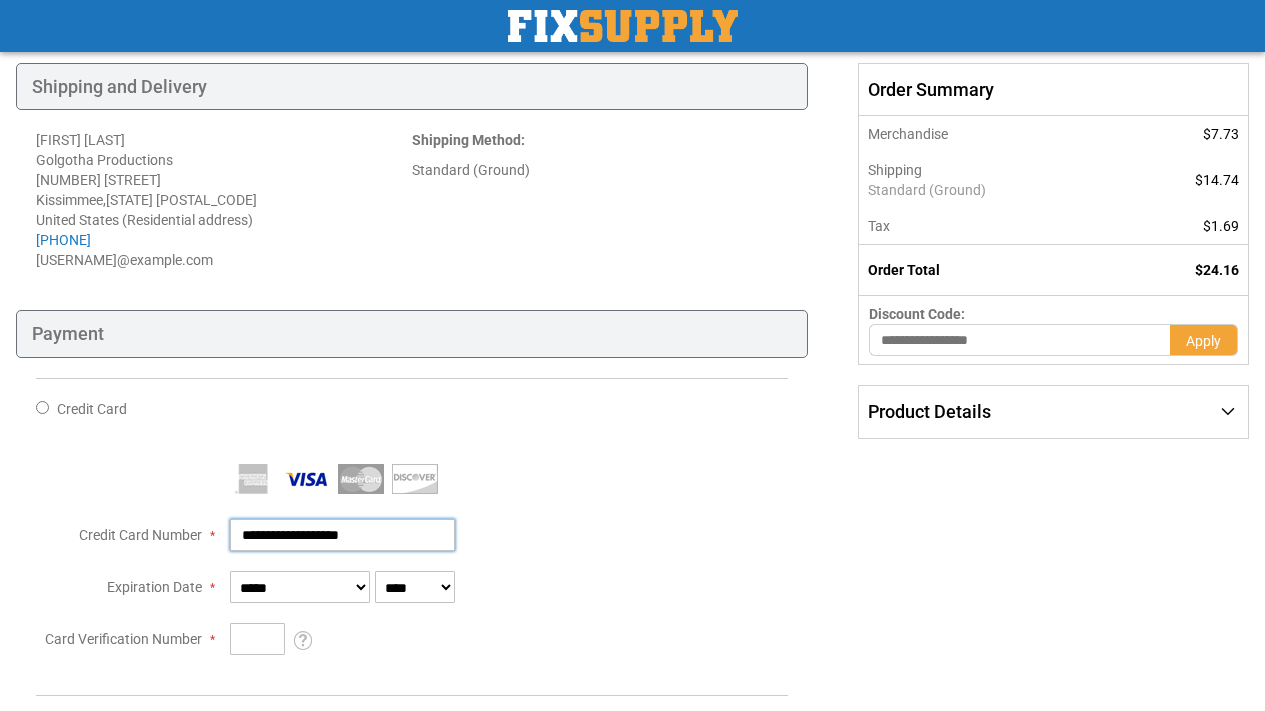 type on "**********" 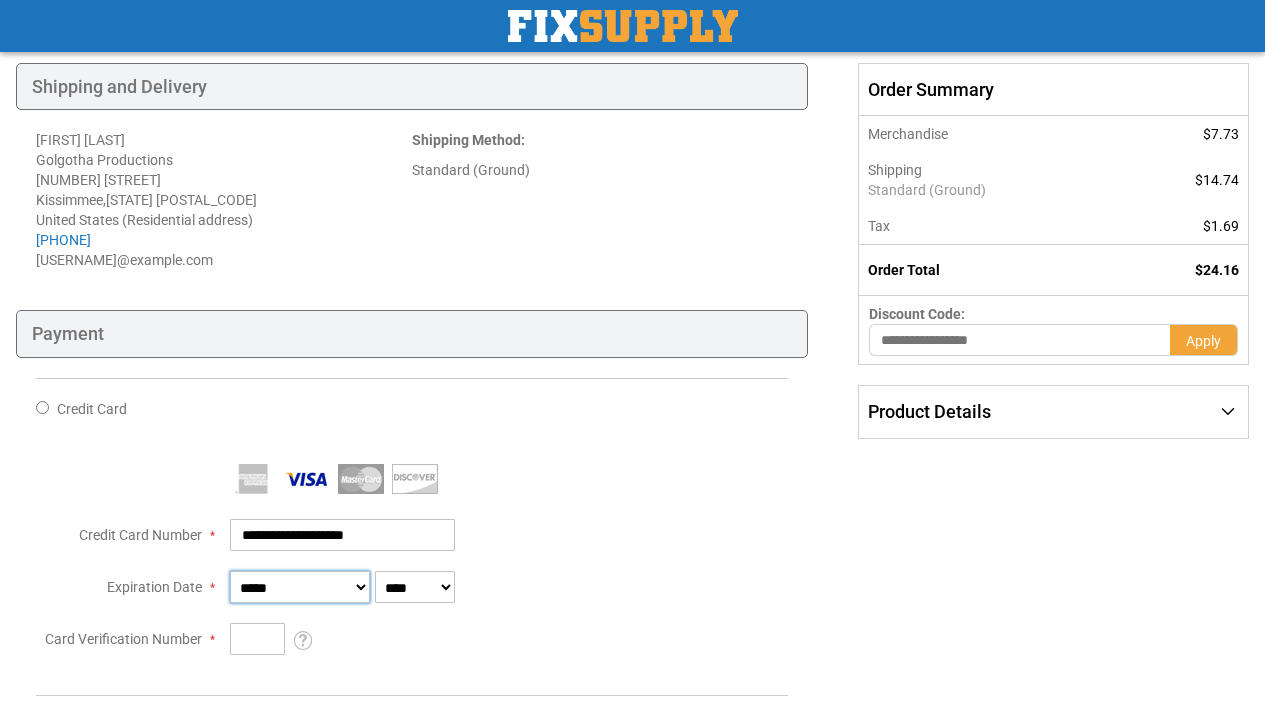 click on "**********" at bounding box center [300, 587] 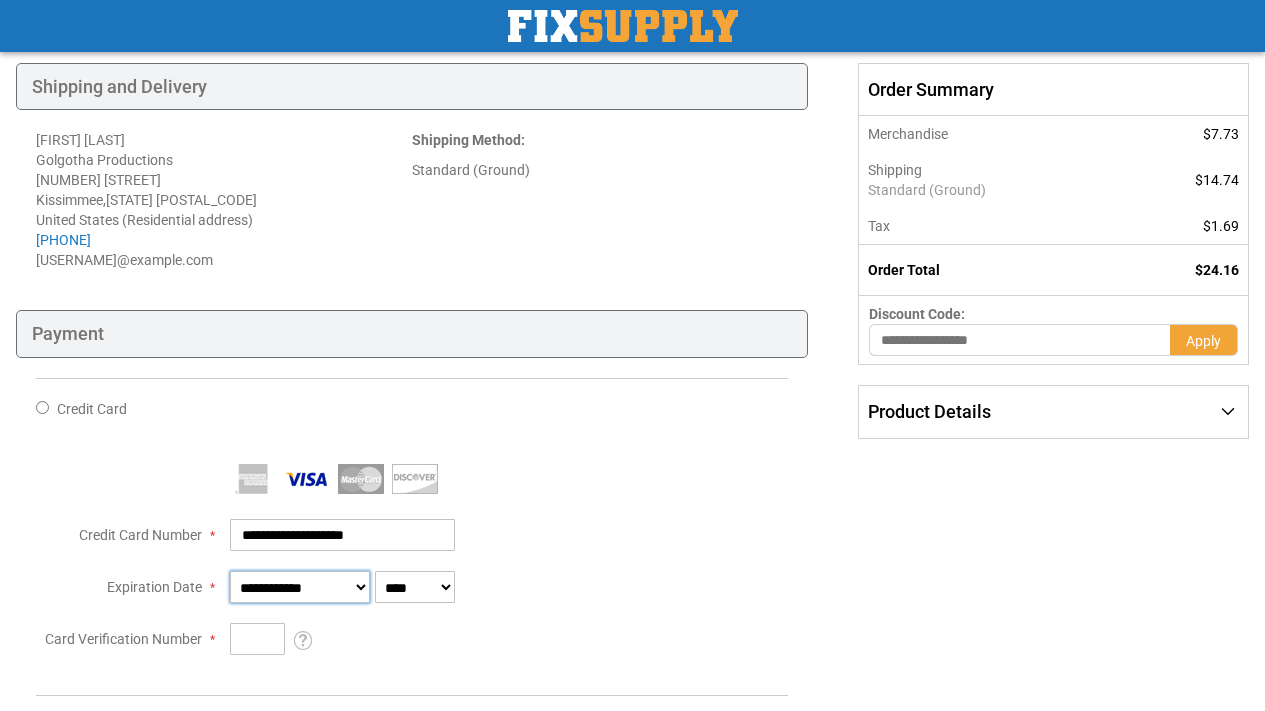 click on "**********" at bounding box center (300, 587) 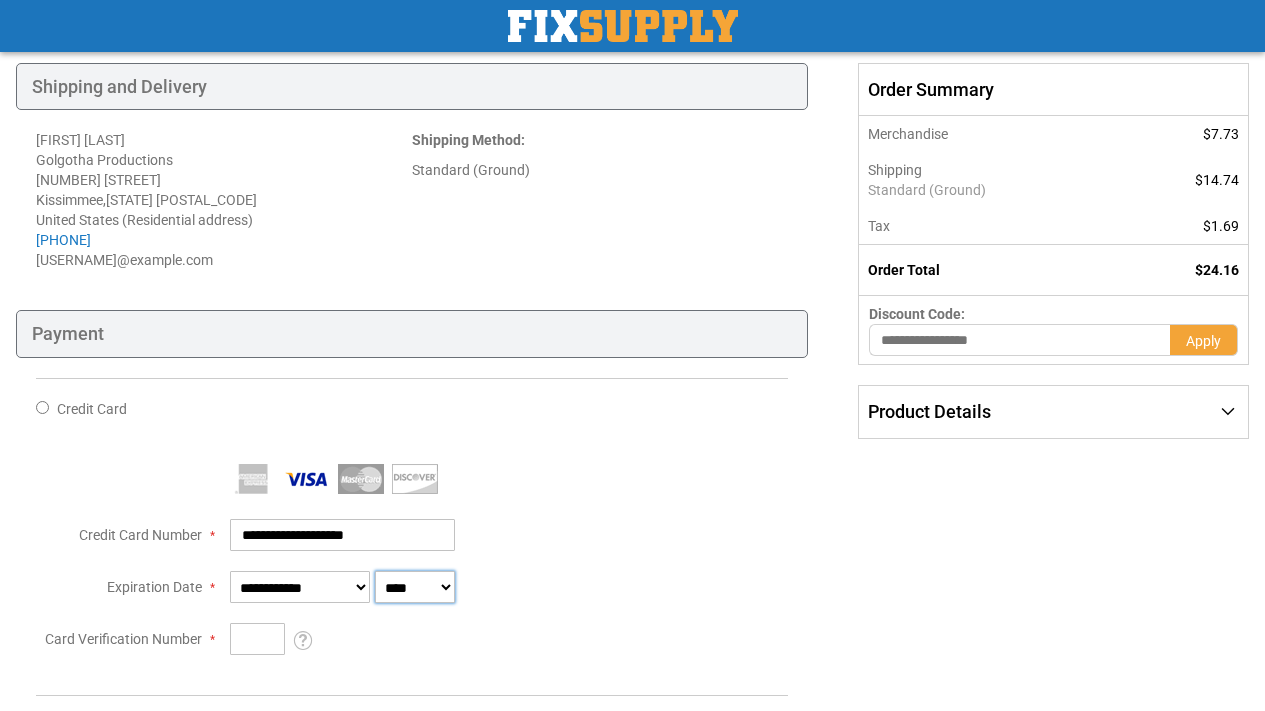 click on "**** **** **** **** **** **** **** **** **** **** **** ****" at bounding box center (415, 587) 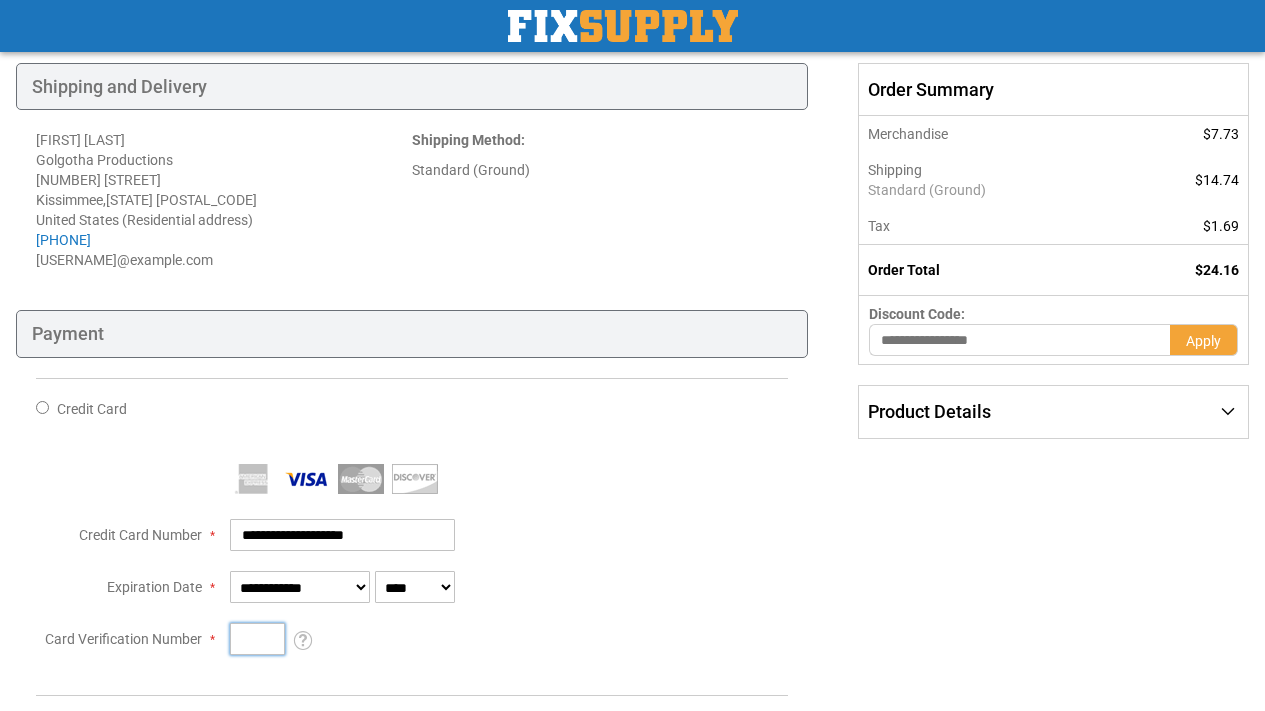 click on "Card Verification Number" at bounding box center [257, 639] 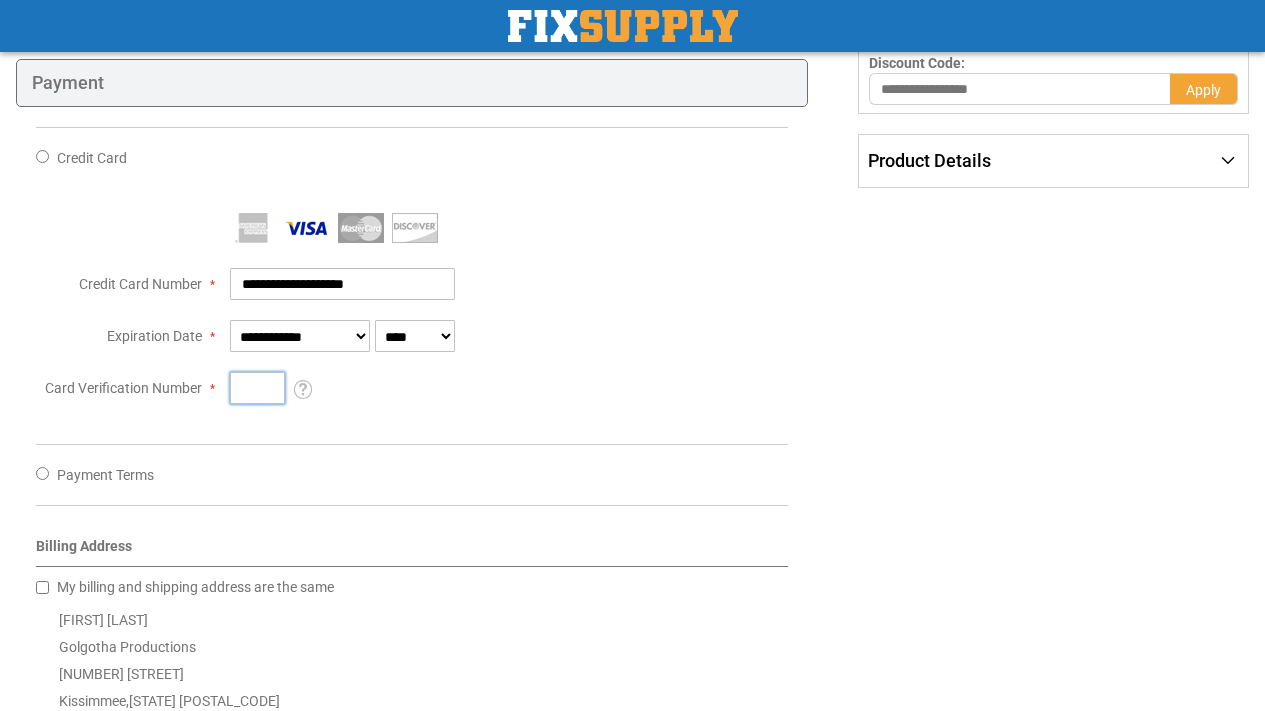 scroll, scrollTop: 500, scrollLeft: 0, axis: vertical 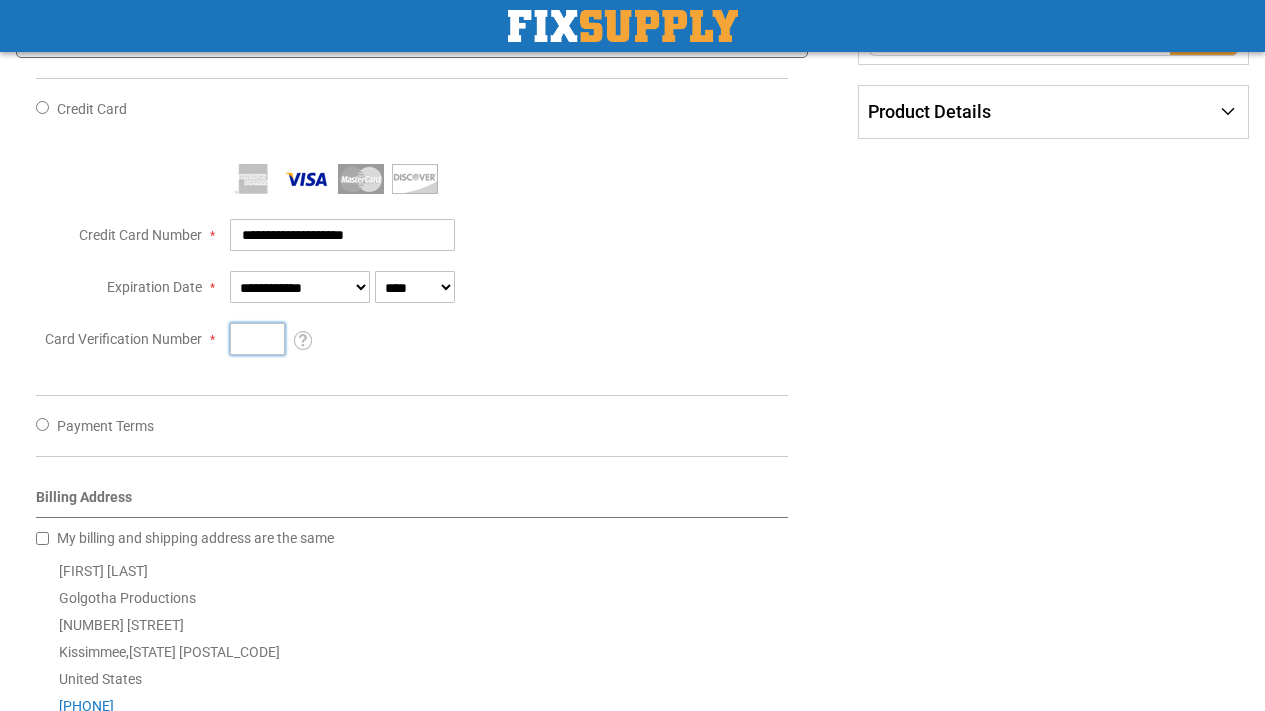 type on "***" 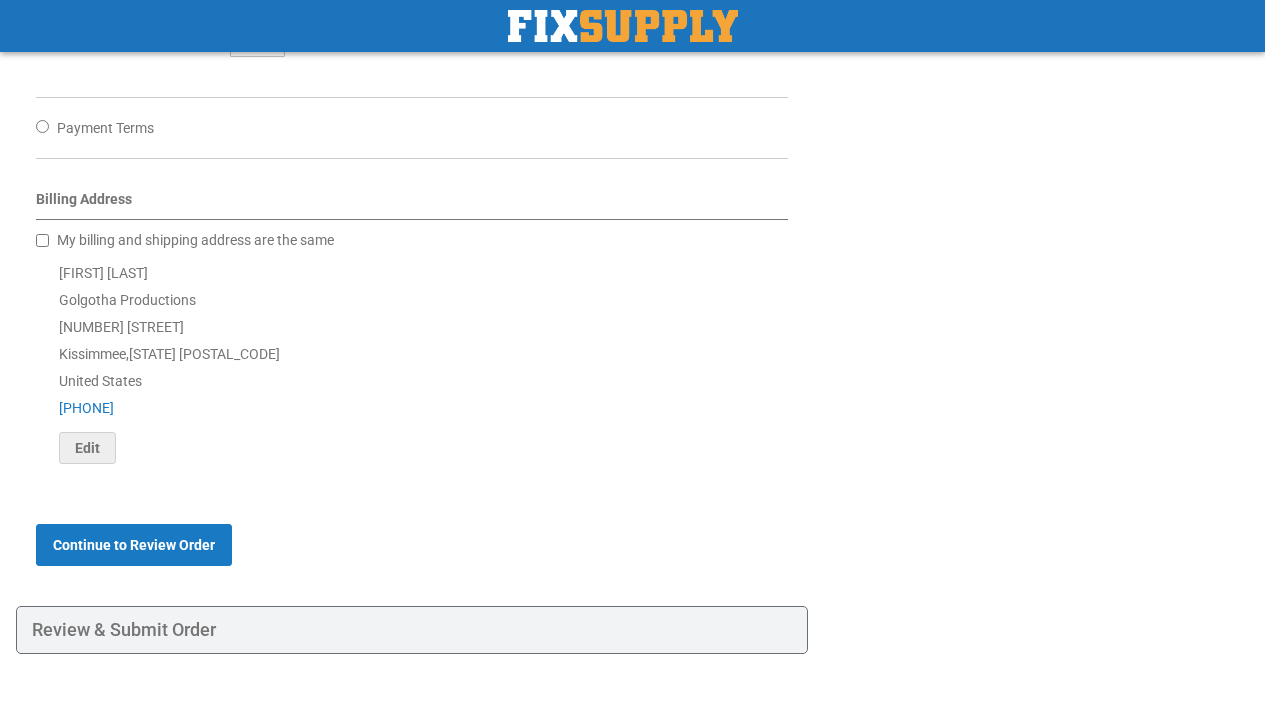 scroll, scrollTop: 800, scrollLeft: 0, axis: vertical 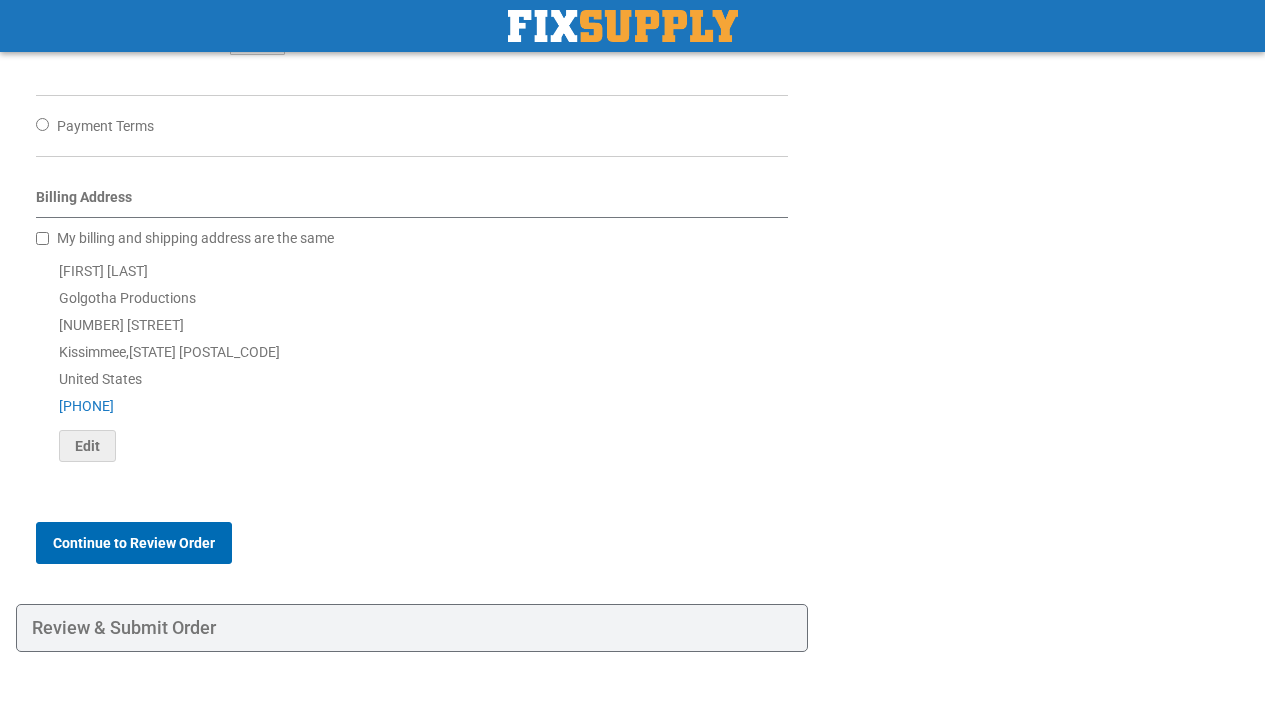 click on "Continue to Review Order" at bounding box center (134, 543) 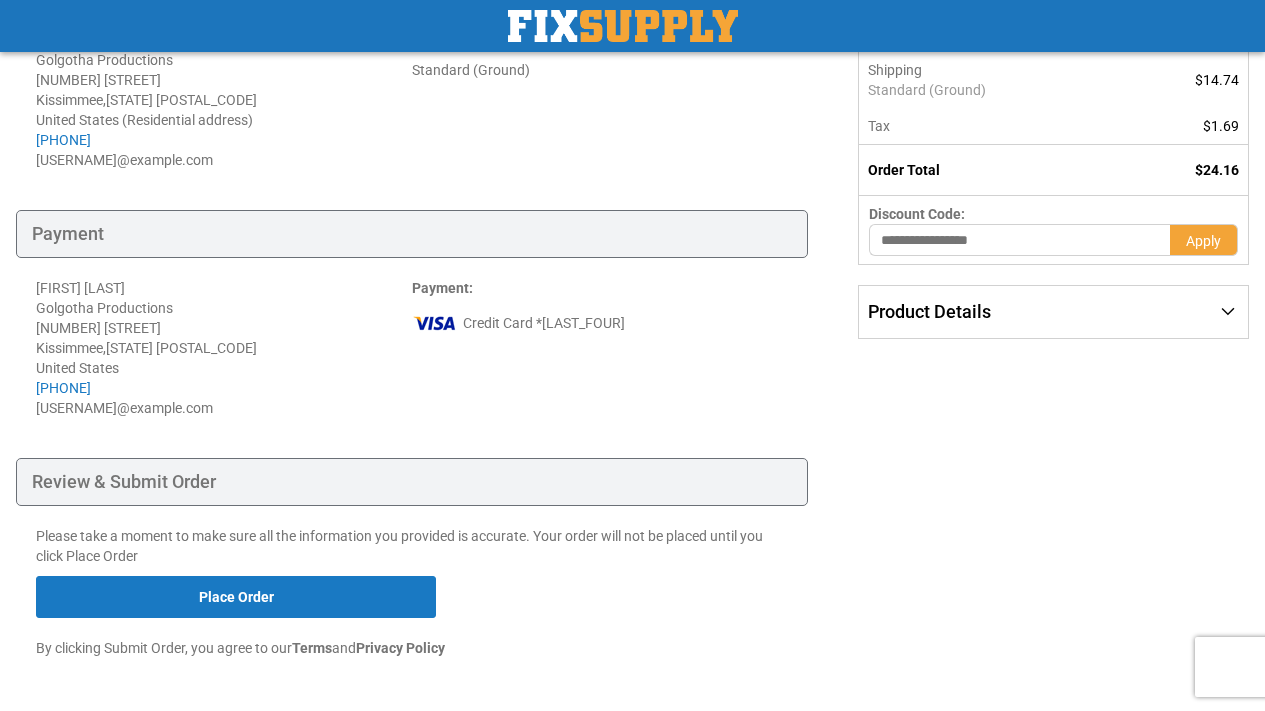 scroll, scrollTop: 377, scrollLeft: 0, axis: vertical 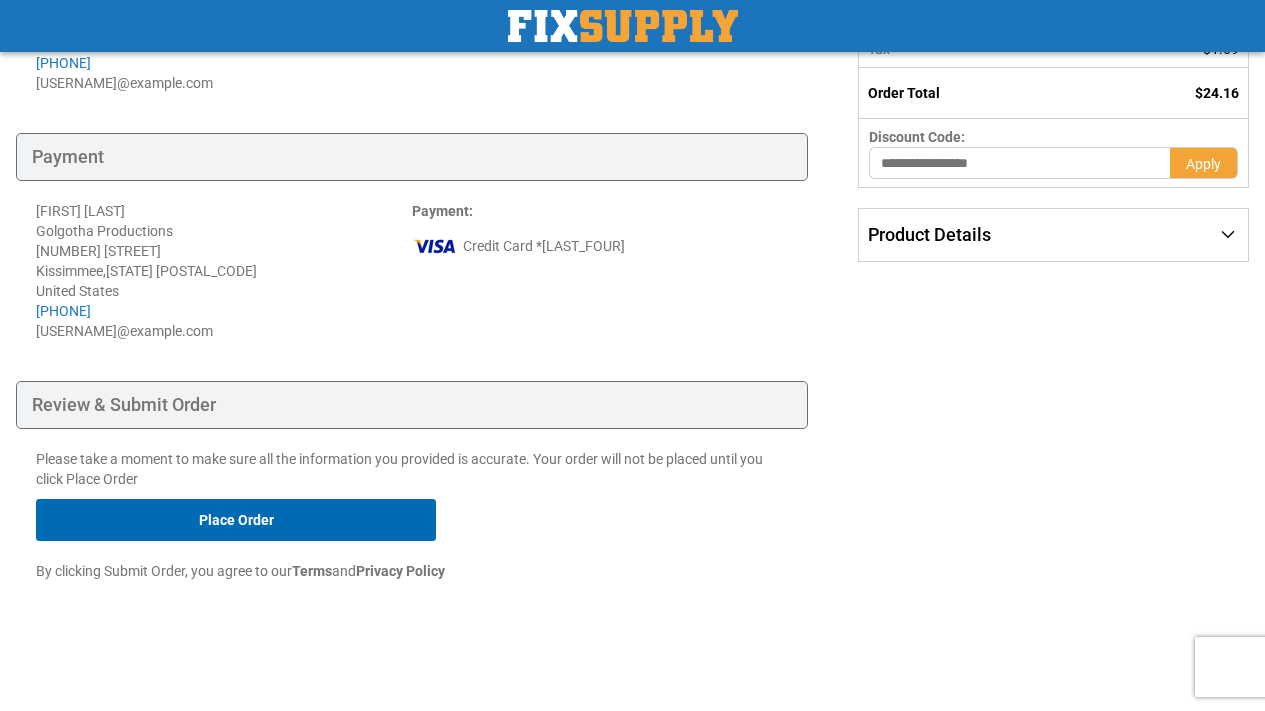 click on "Place Order" at bounding box center (236, 520) 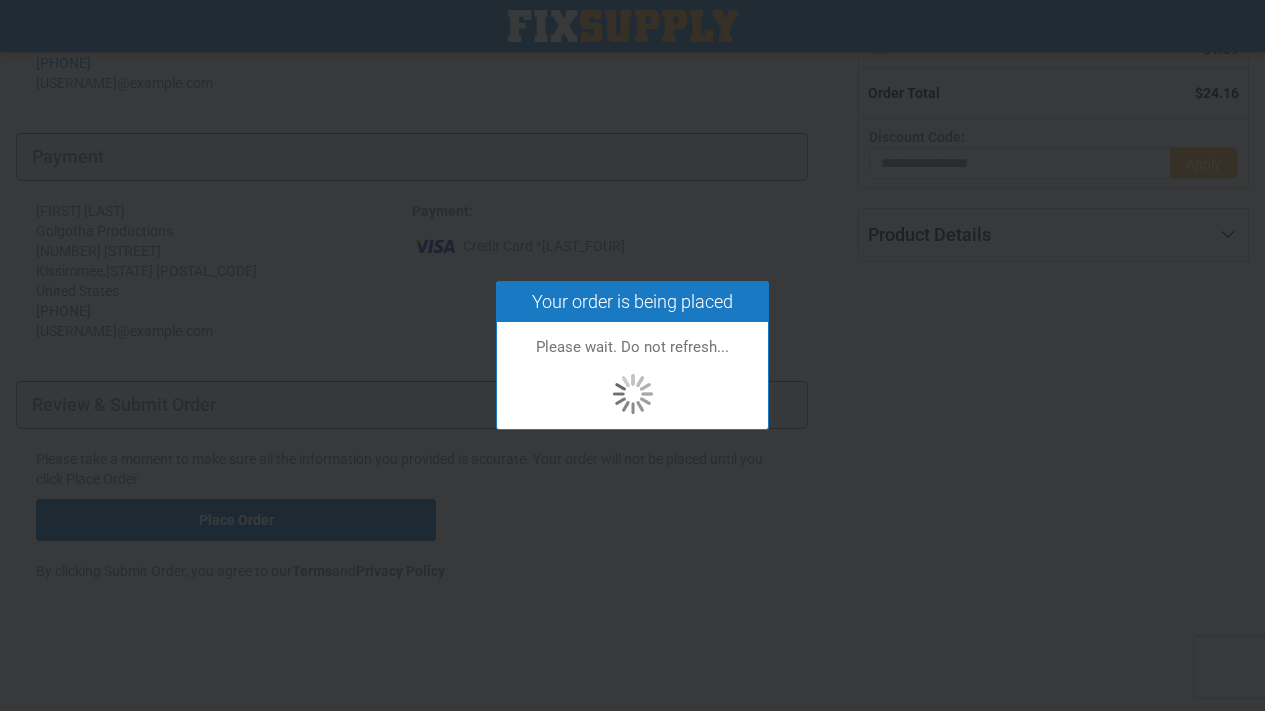 scroll, scrollTop: 337, scrollLeft: 0, axis: vertical 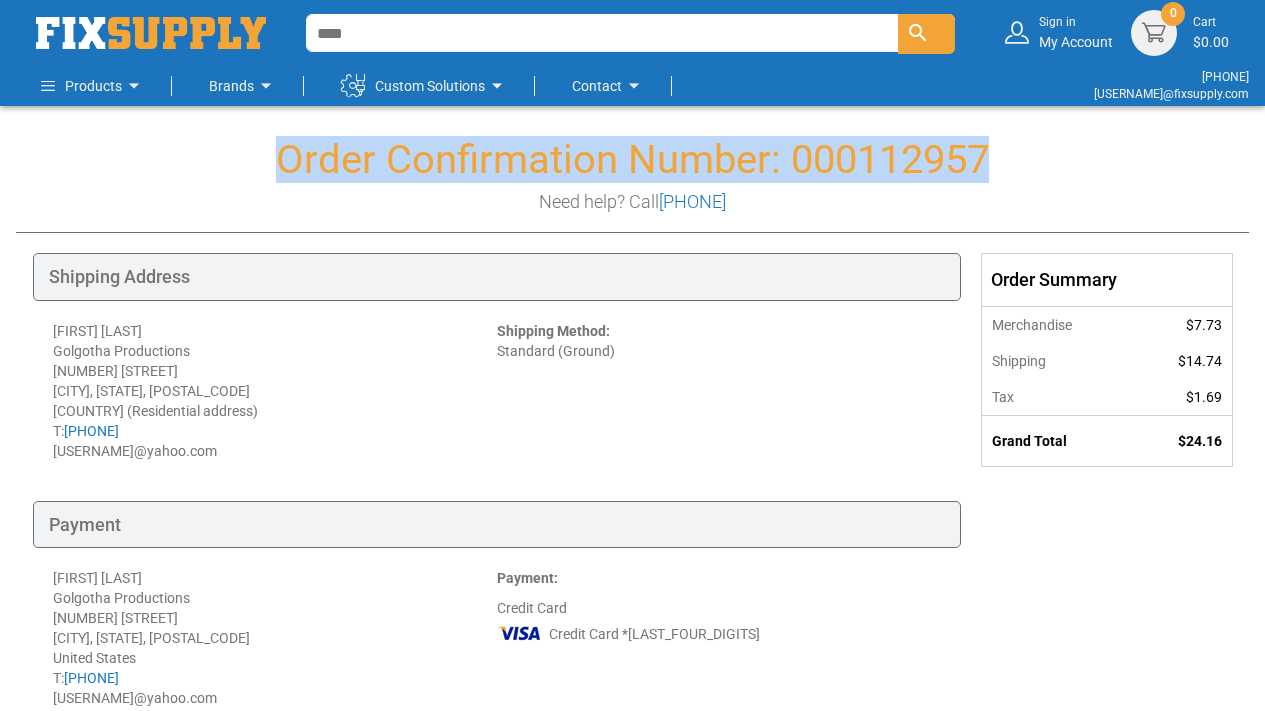 drag, startPoint x: 1012, startPoint y: 150, endPoint x: 287, endPoint y: 162, distance: 725.0993 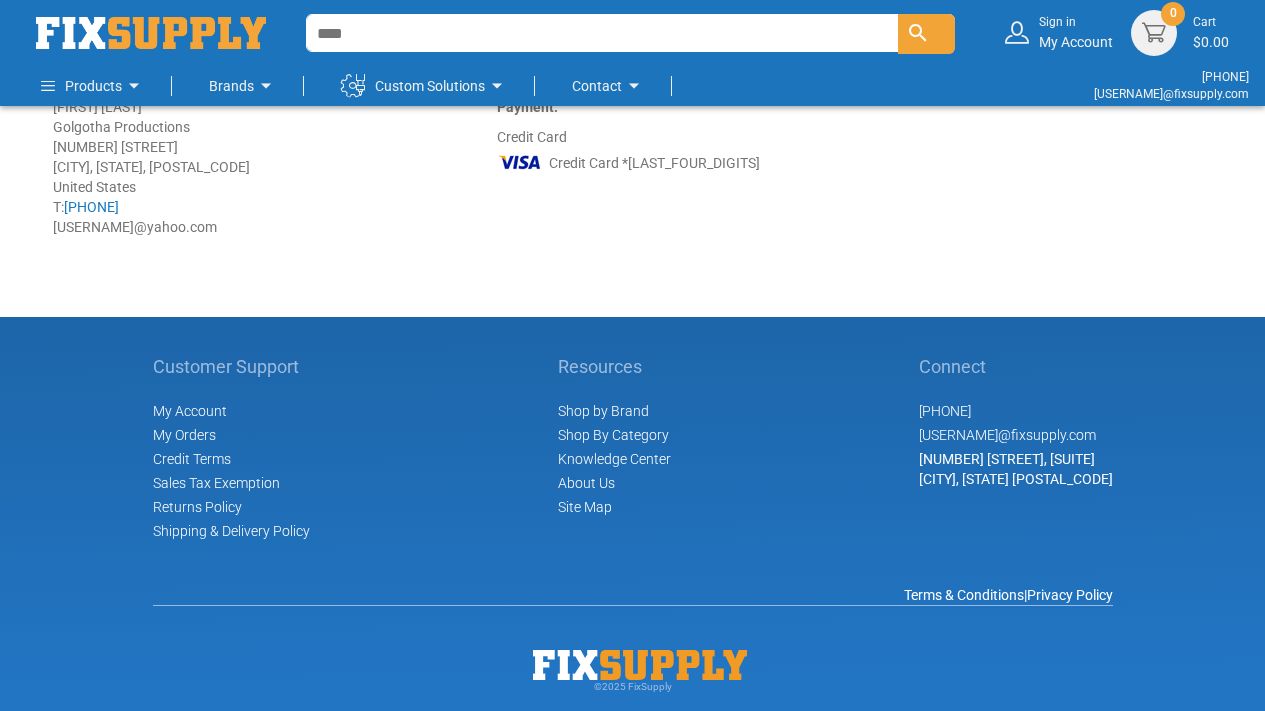 scroll, scrollTop: 494, scrollLeft: 0, axis: vertical 